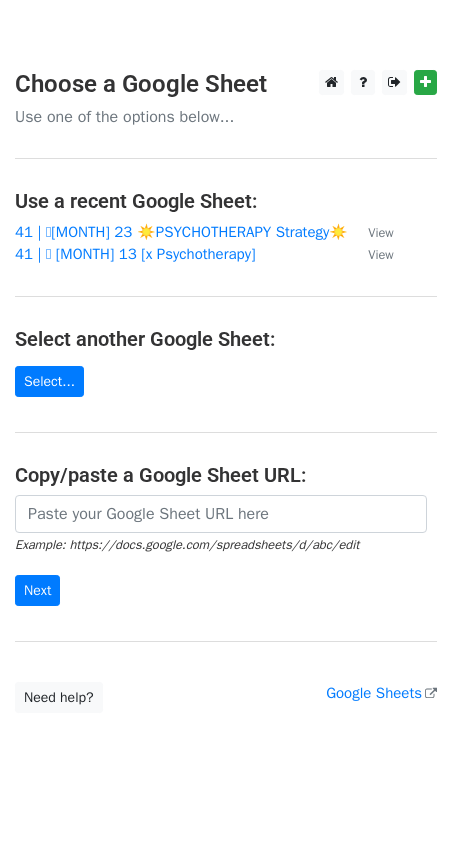 scroll, scrollTop: 0, scrollLeft: 0, axis: both 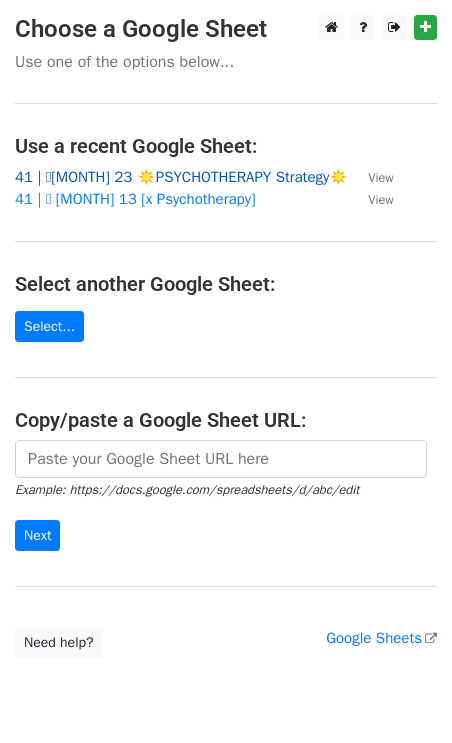 click on "41 | 🩵JUL 23 ☀️PSYCHOTHERAPY Strategy☀️" at bounding box center (181, 177) 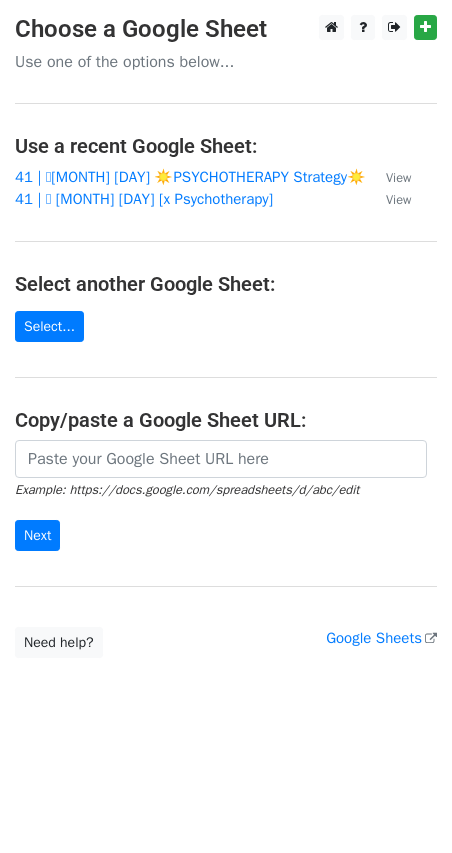 scroll, scrollTop: 0, scrollLeft: 0, axis: both 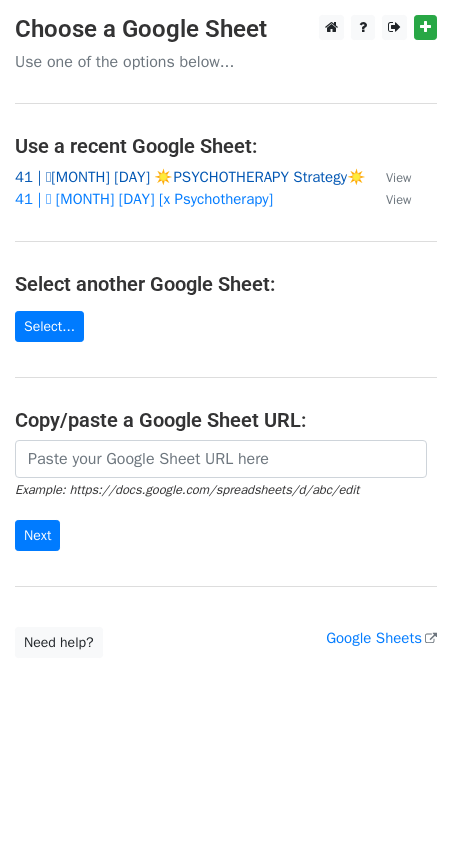 click on "41 | 🩵JUL 23 ☀️PSYCHOTHERAPY Strategy☀️" at bounding box center [190, 177] 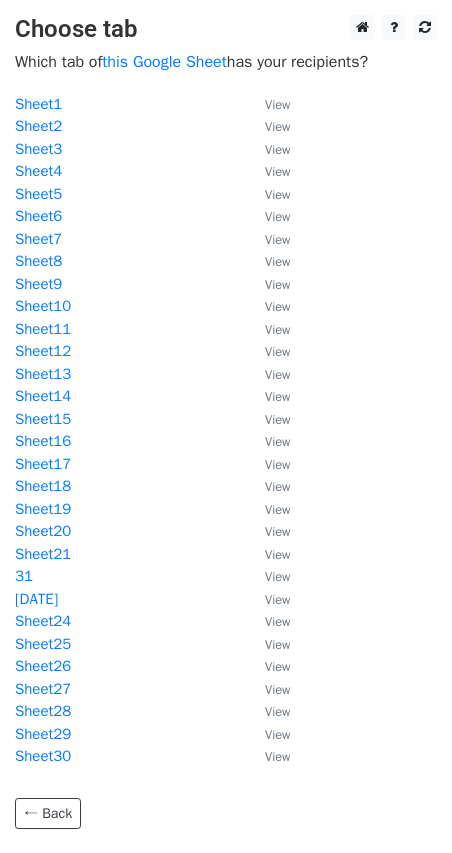 scroll, scrollTop: 0, scrollLeft: 0, axis: both 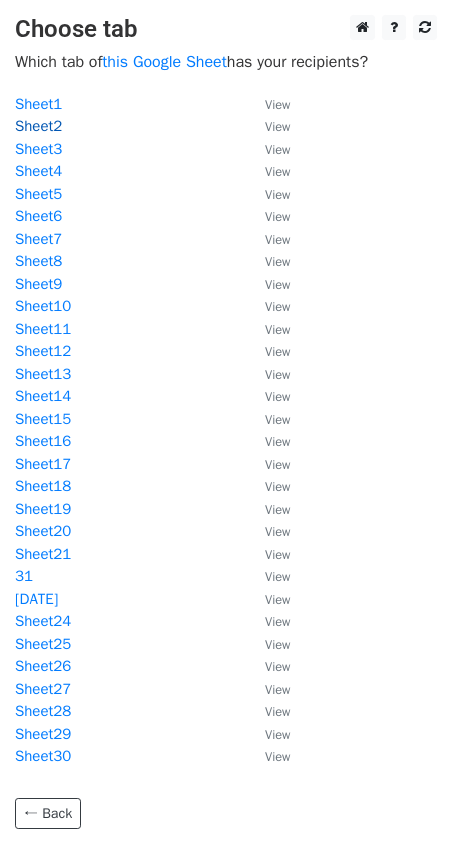 click on "Sheet2" at bounding box center (38, 126) 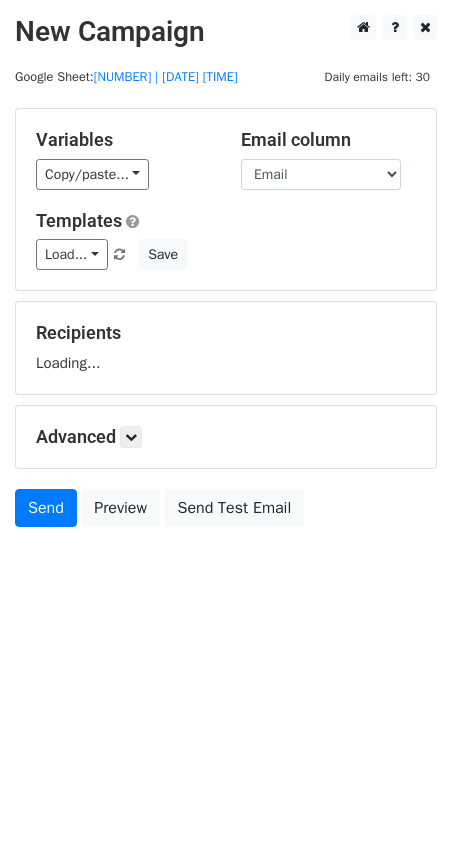 scroll, scrollTop: 0, scrollLeft: 0, axis: both 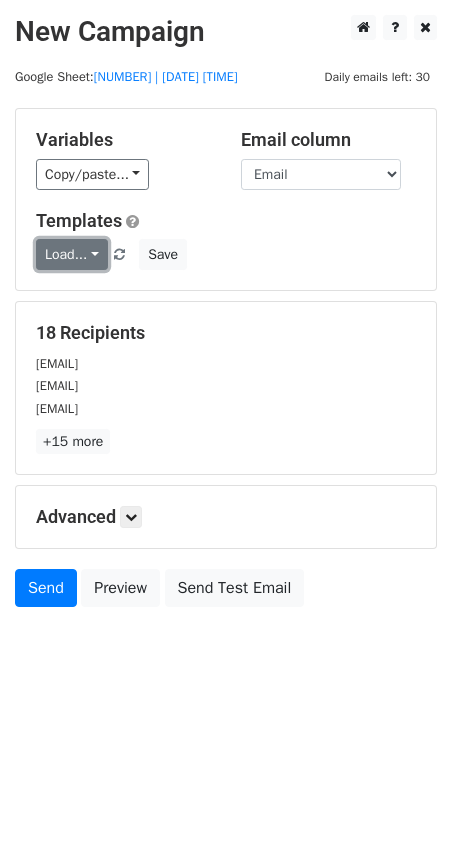 click on "Load..." at bounding box center [72, 254] 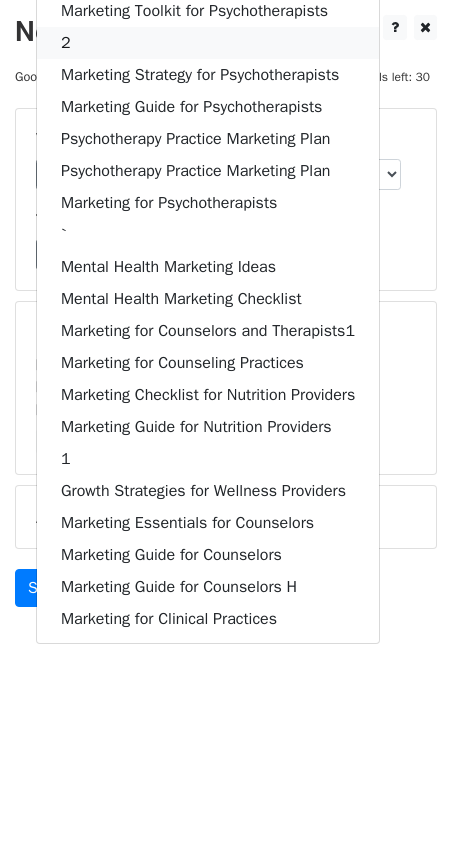click on "2" at bounding box center [208, 43] 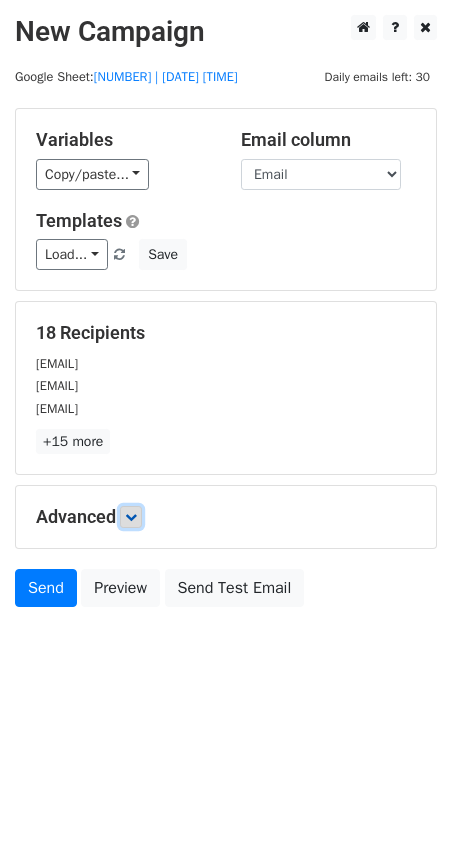 click at bounding box center [131, 517] 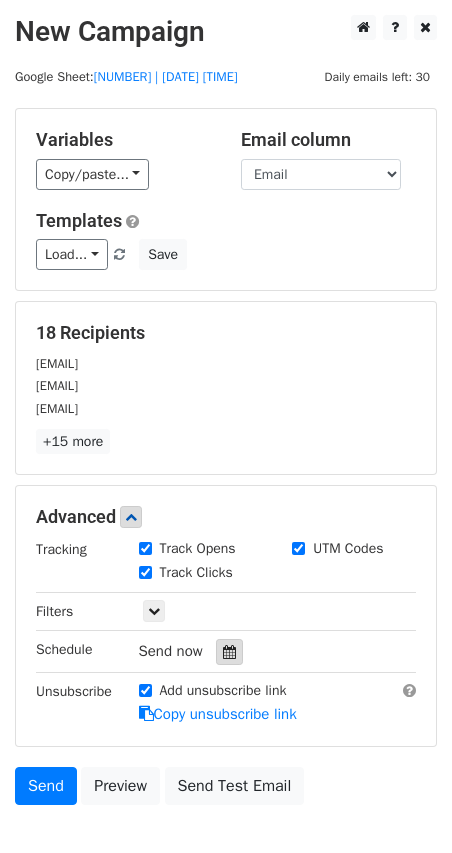 click at bounding box center [229, 652] 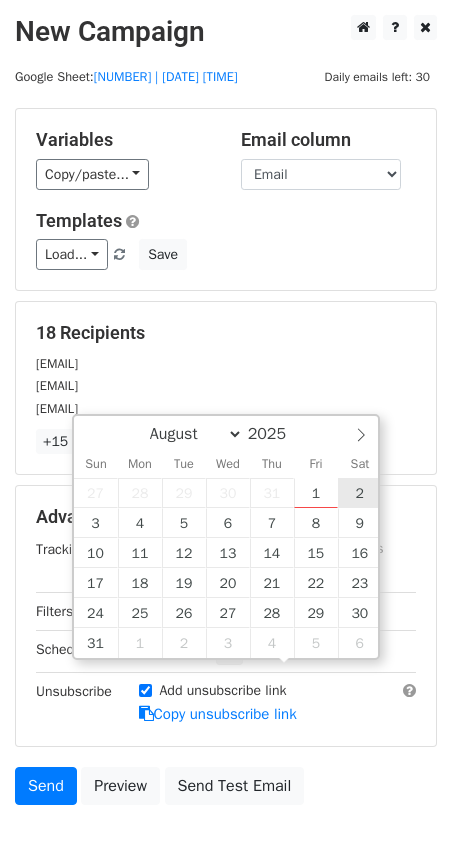 type on "2025-08-02 12:00" 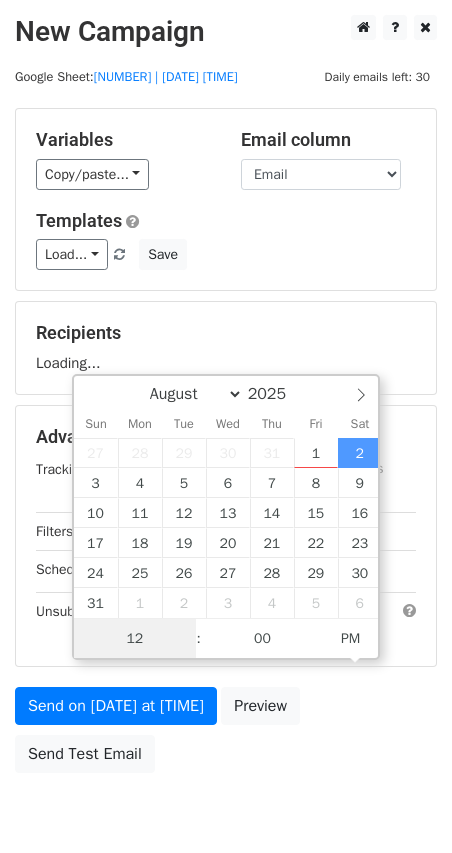 scroll, scrollTop: 1, scrollLeft: 0, axis: vertical 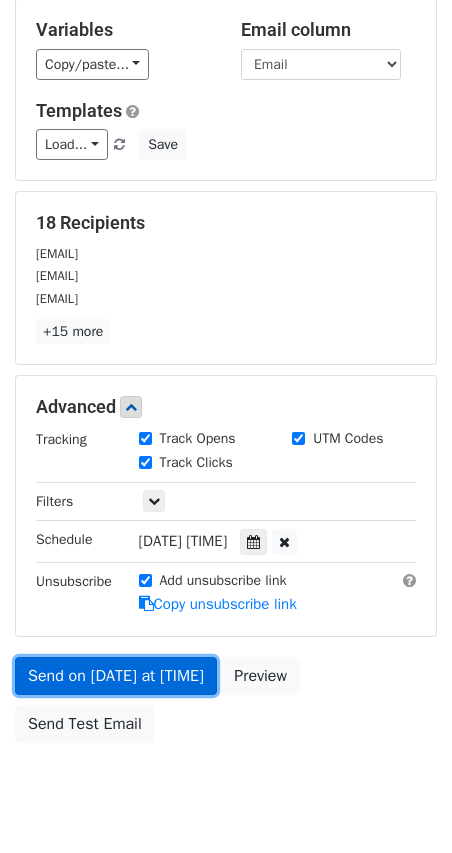 click on "Send on Aug 2 at 12:00pm" at bounding box center [116, 676] 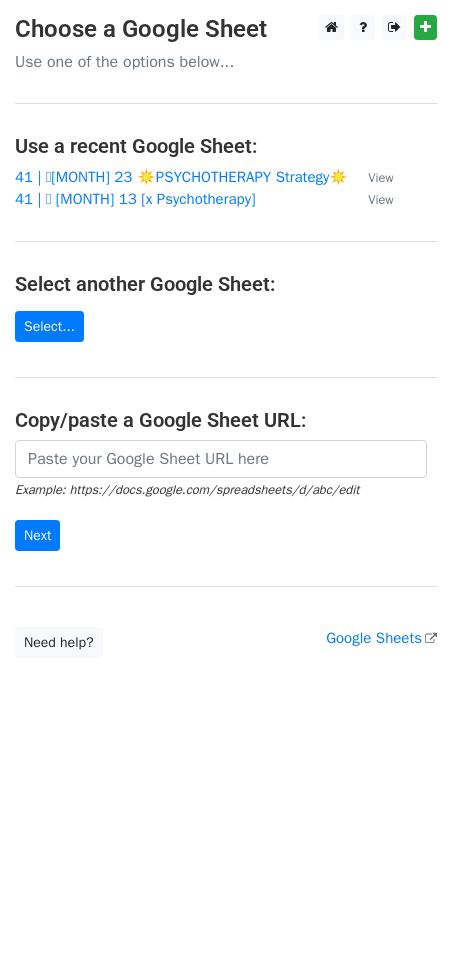 scroll, scrollTop: 0, scrollLeft: 0, axis: both 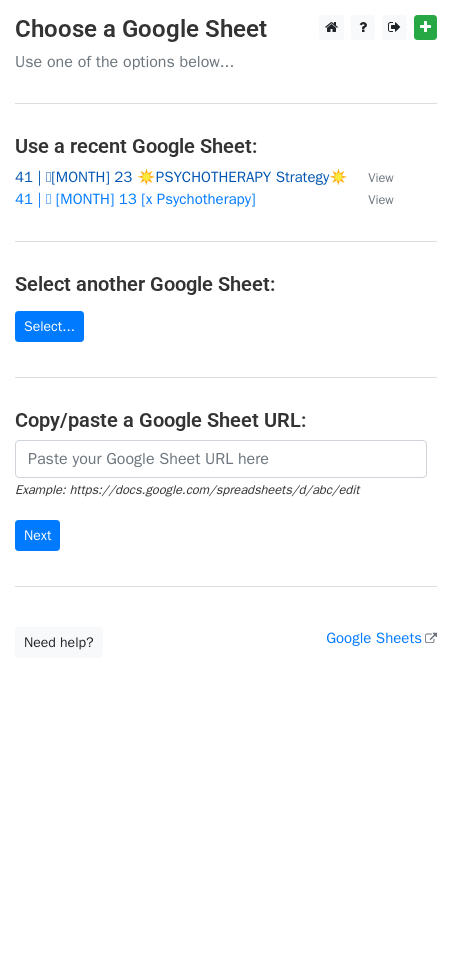 click on "41 | 🩵[MONTH] 23 ☀️PSYCHOTHERAPY Strategy☀️" at bounding box center [181, 177] 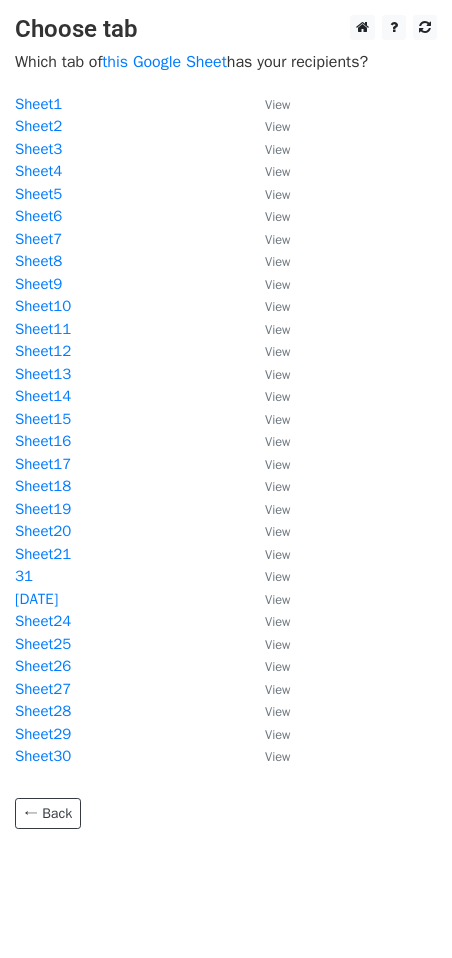 scroll, scrollTop: 0, scrollLeft: 0, axis: both 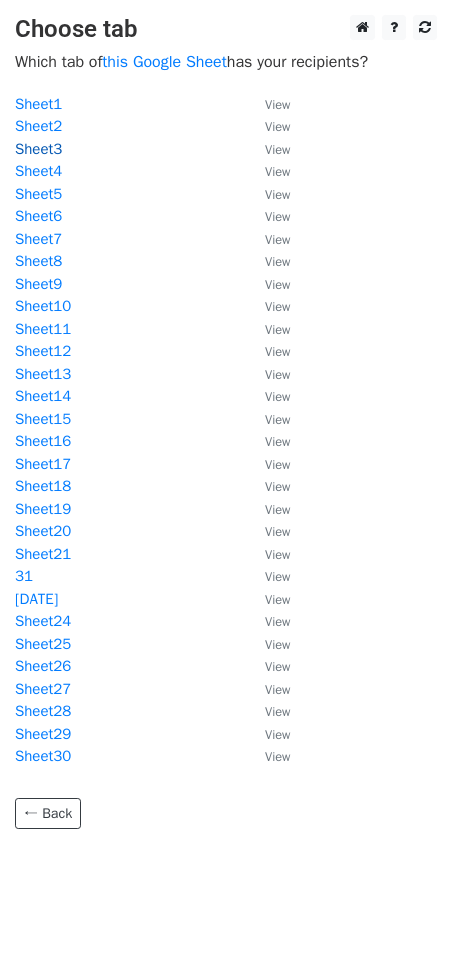click on "Sheet3" at bounding box center [38, 149] 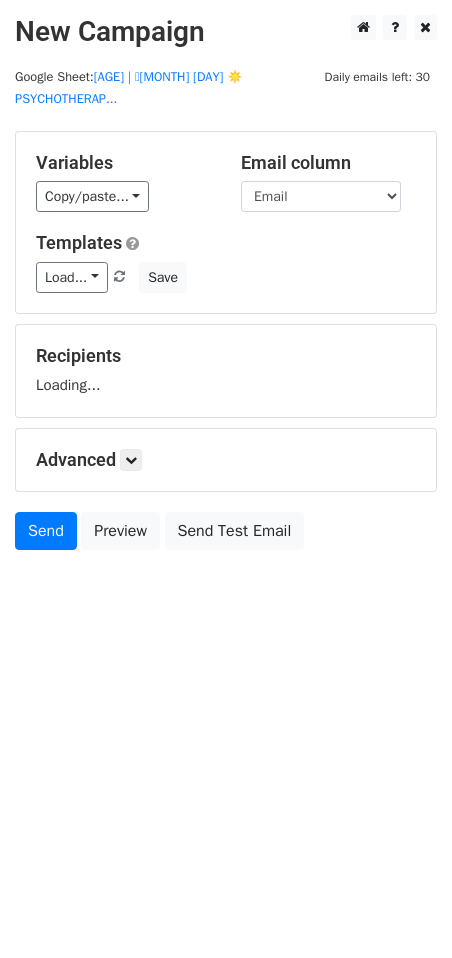 scroll, scrollTop: 0, scrollLeft: 0, axis: both 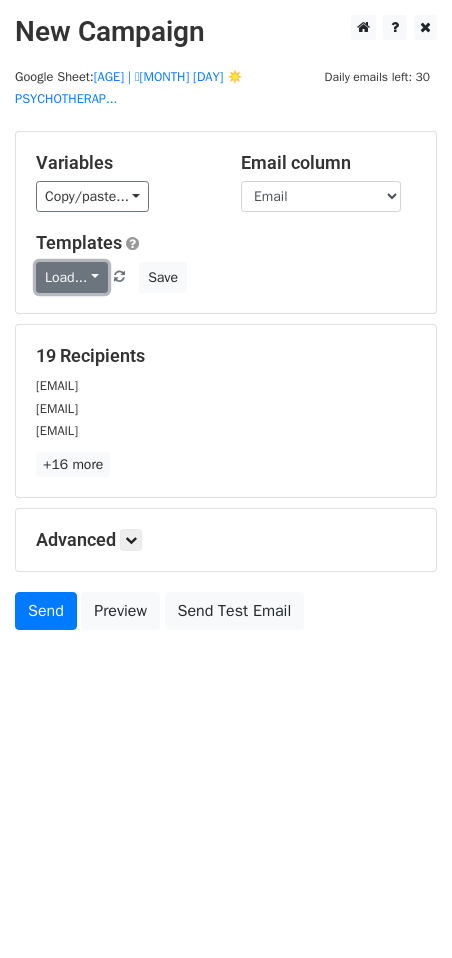 click on "Load..." at bounding box center (72, 277) 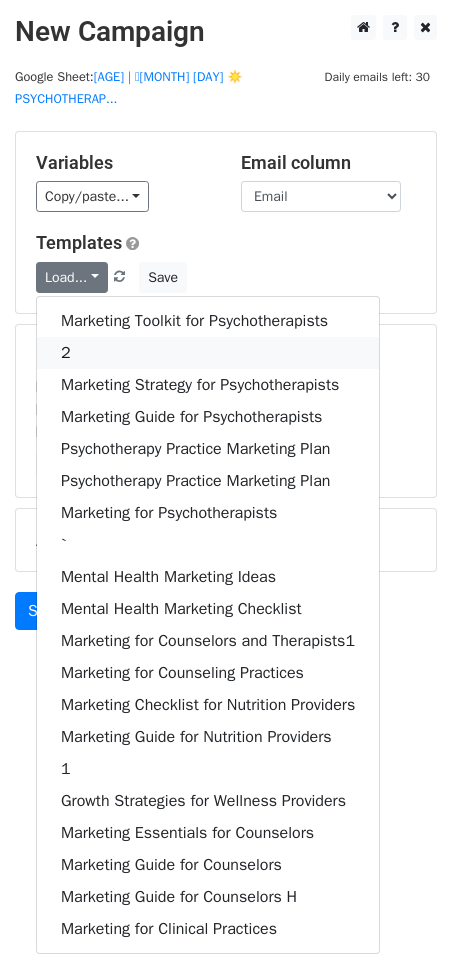 click on "2" at bounding box center (208, 353) 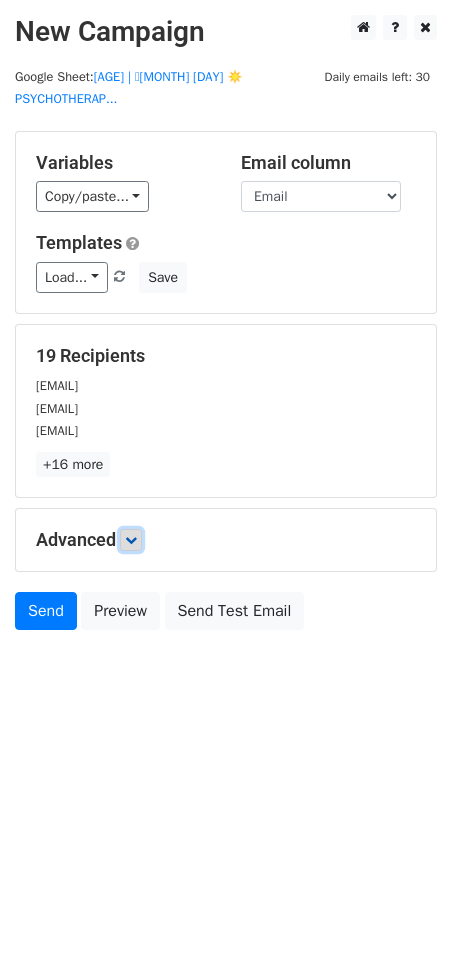 click at bounding box center [131, 540] 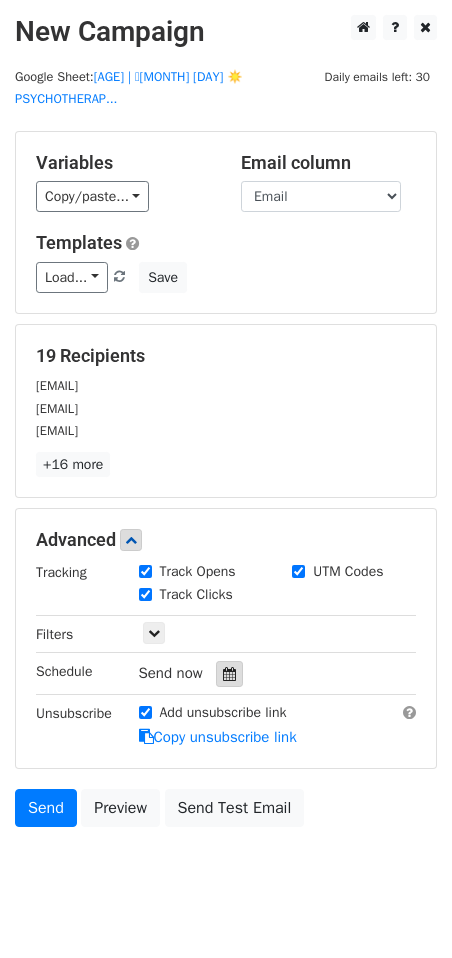 click at bounding box center [229, 674] 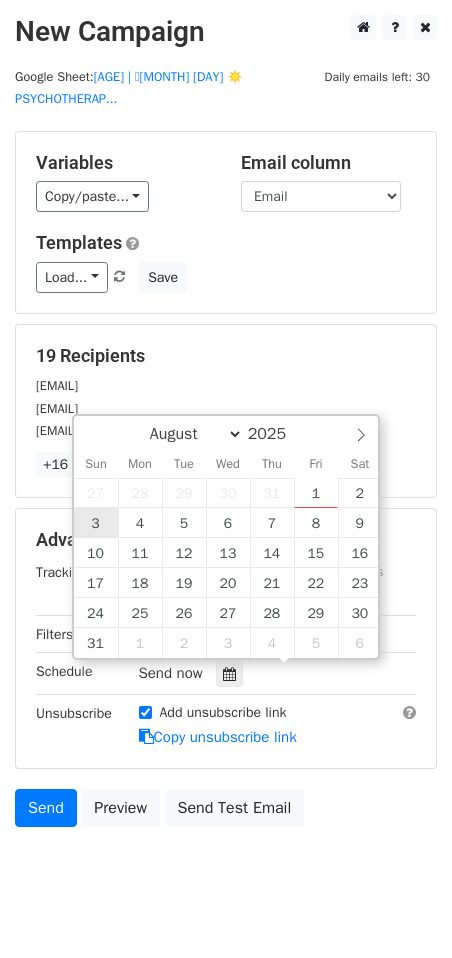 type on "[YEAR]-[MONTH]-[DAY] [HOUR]:[MINUTE]" 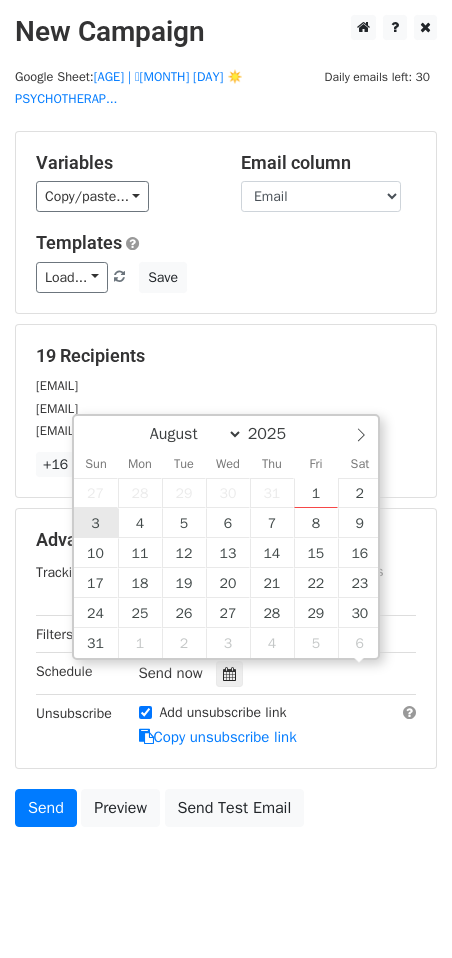 scroll, scrollTop: 1, scrollLeft: 0, axis: vertical 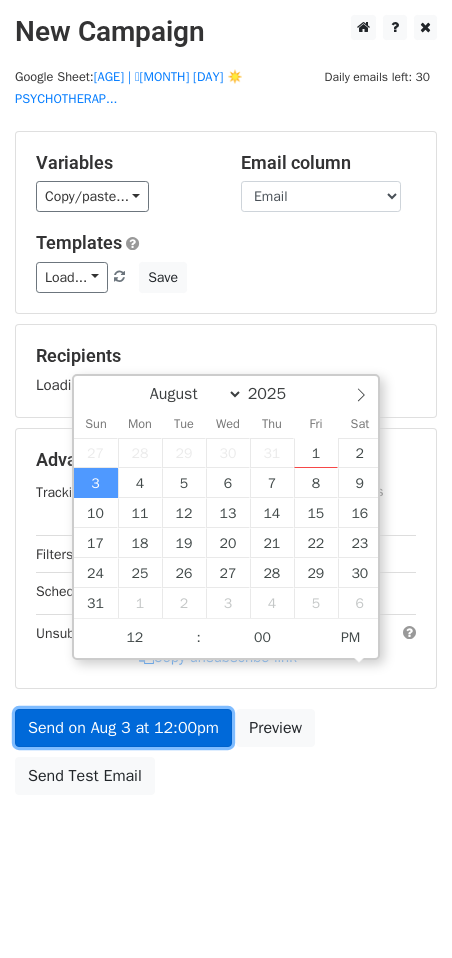 click on "Send on Aug 3 at 12:00pm" at bounding box center [123, 728] 